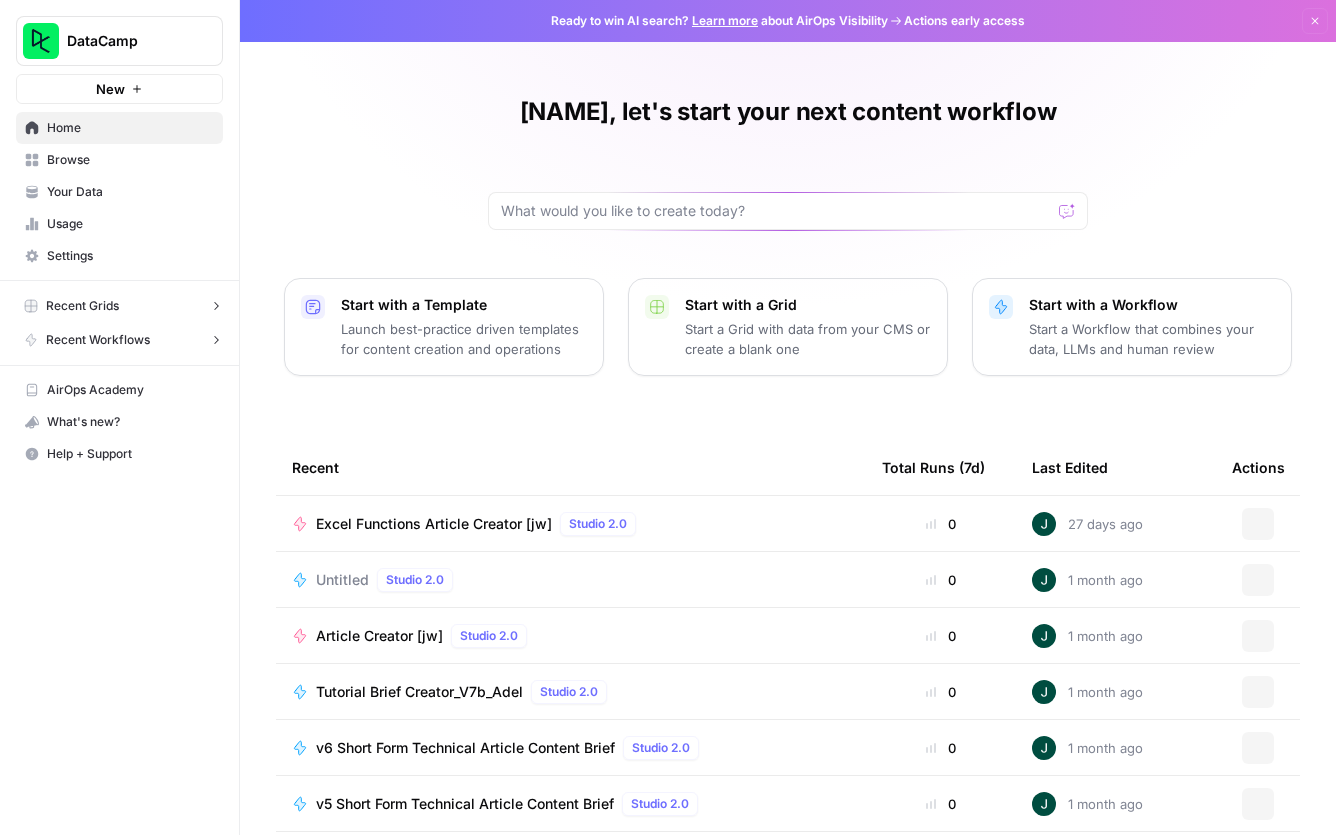 scroll, scrollTop: 0, scrollLeft: 0, axis: both 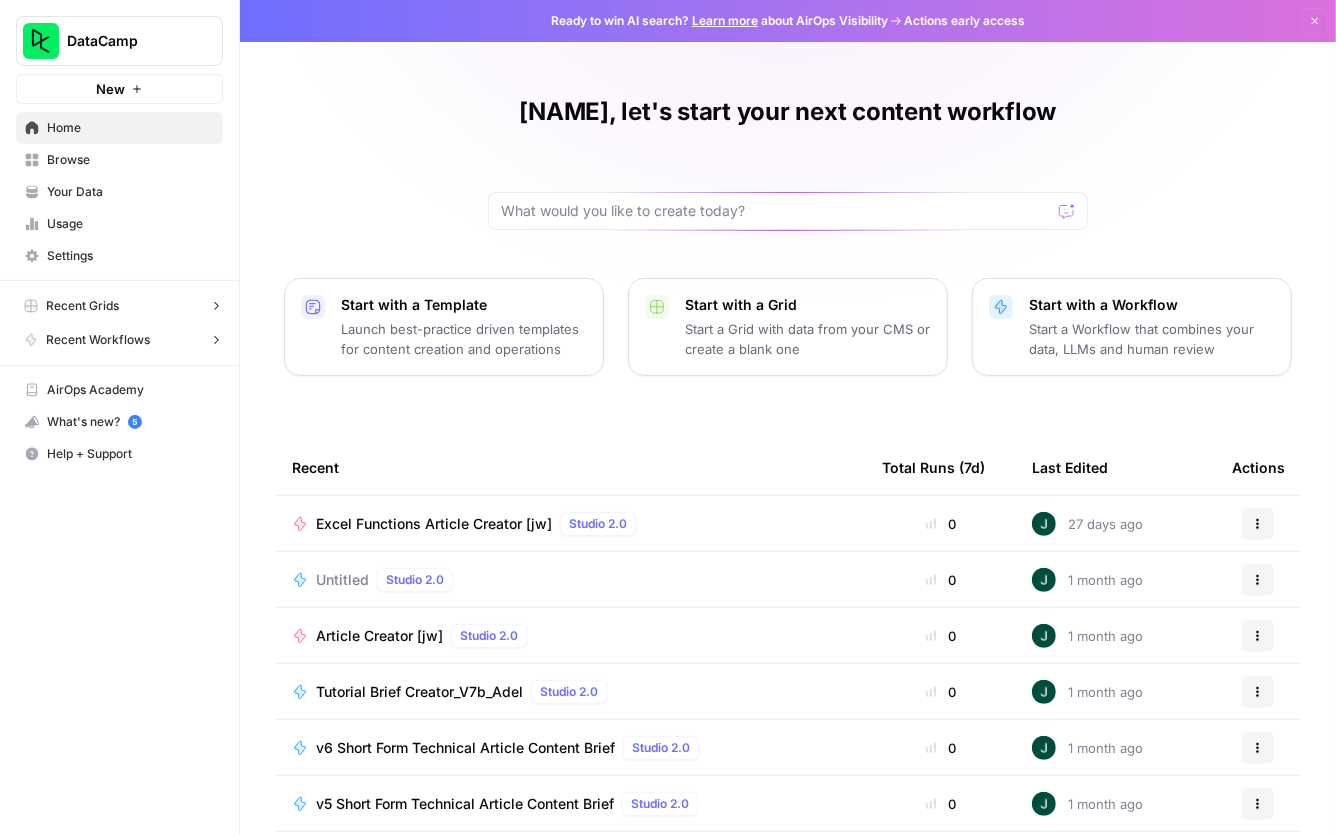 click on "Excel Functions Article Creator [jw] Studio 2.0" at bounding box center (571, 523) 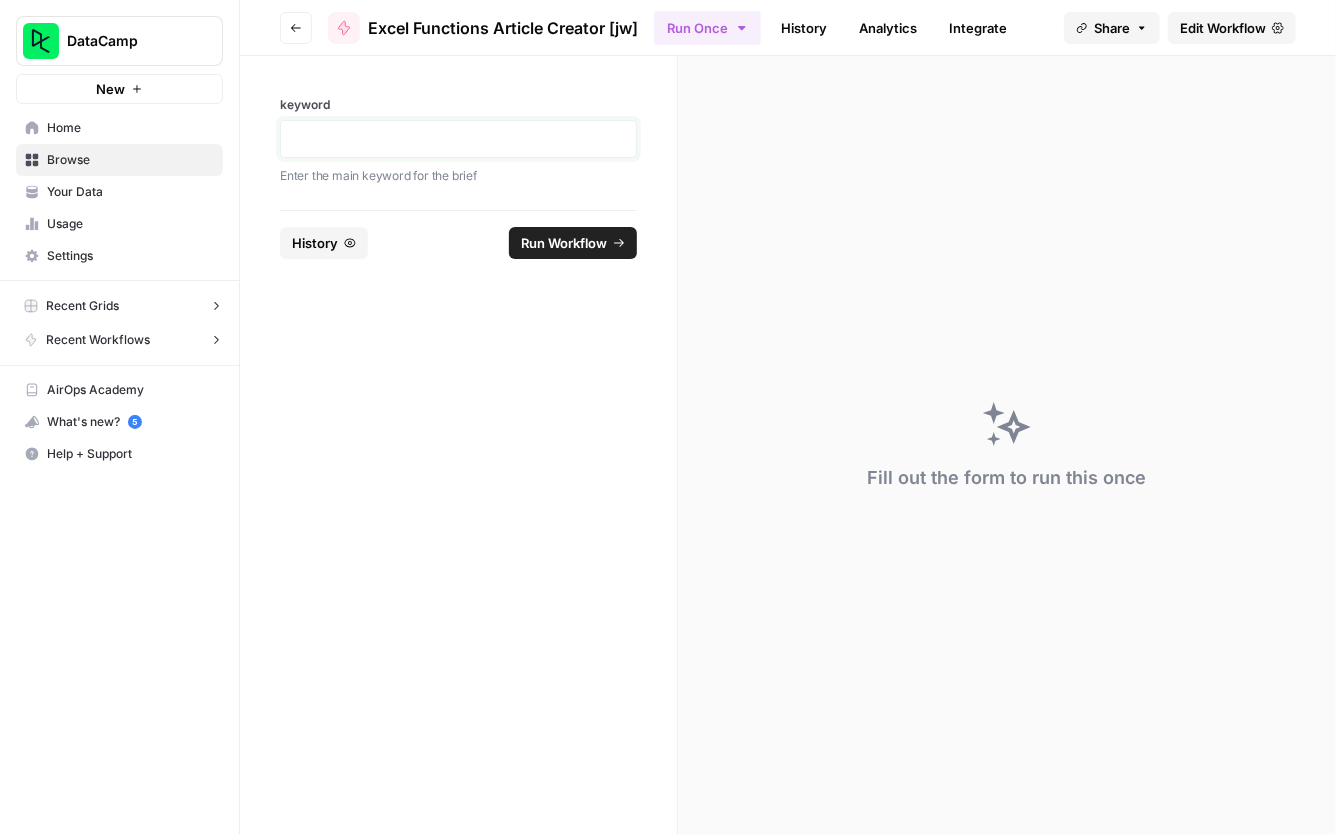 click at bounding box center (458, 139) 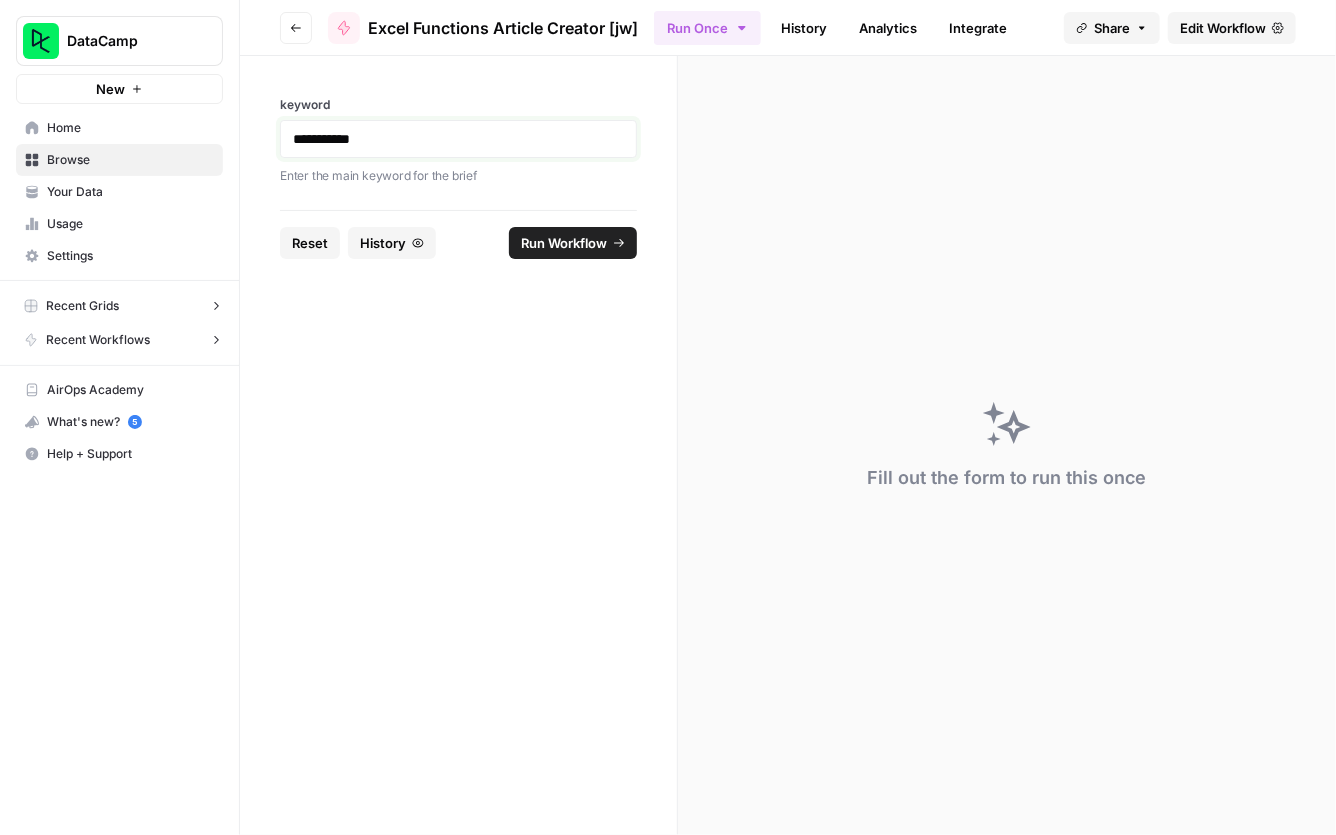 drag, startPoint x: 296, startPoint y: 138, endPoint x: 312, endPoint y: 148, distance: 18.867962 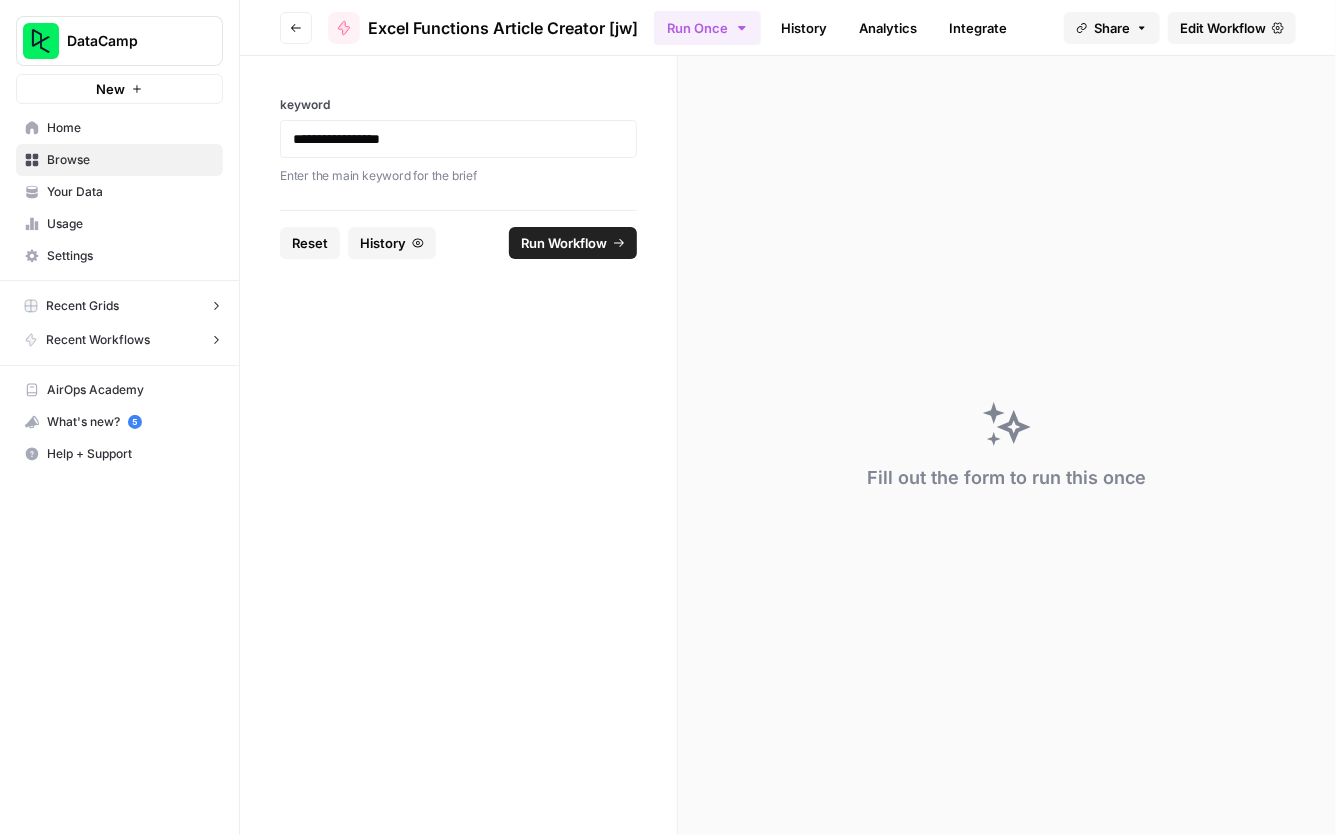 click on "Run Workflow" at bounding box center (564, 243) 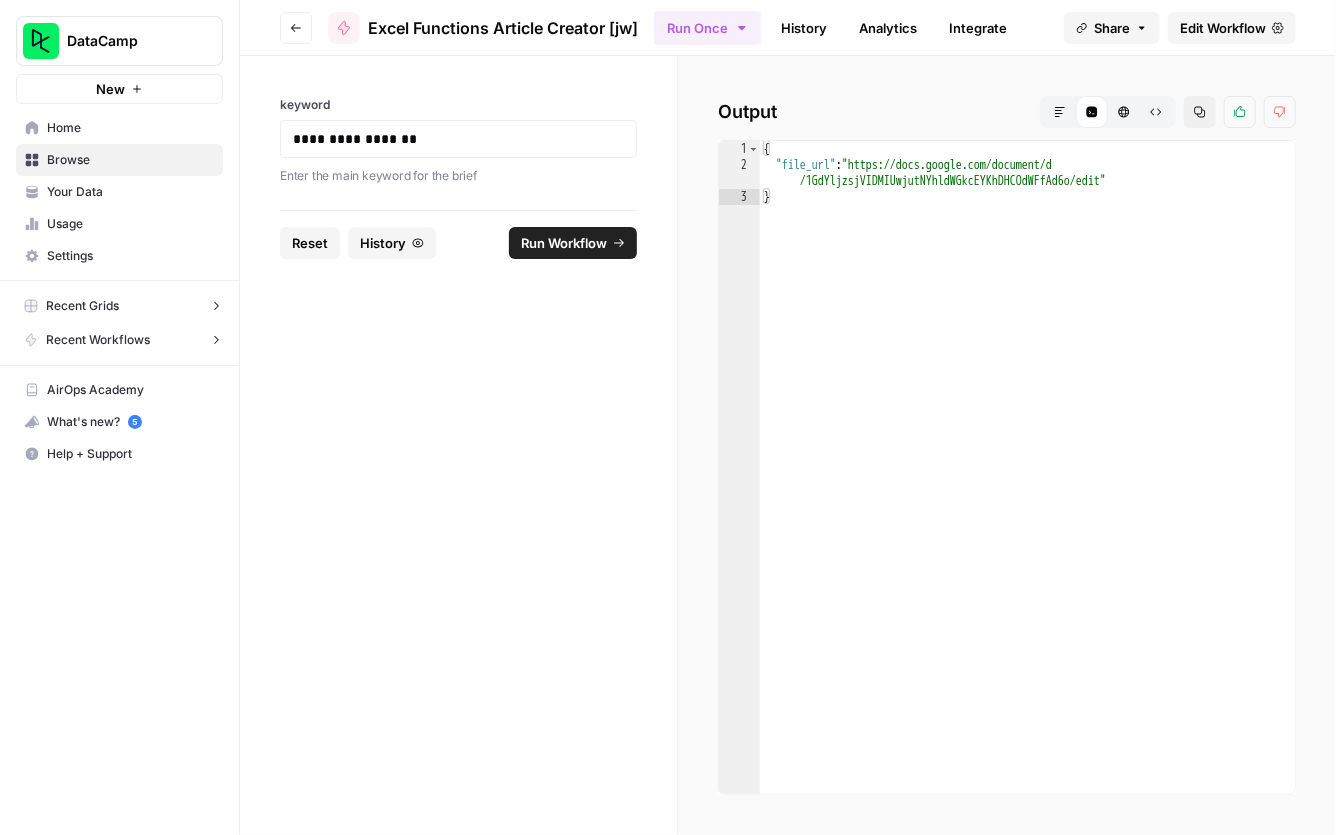 click on "Markdown" at bounding box center [1060, 112] 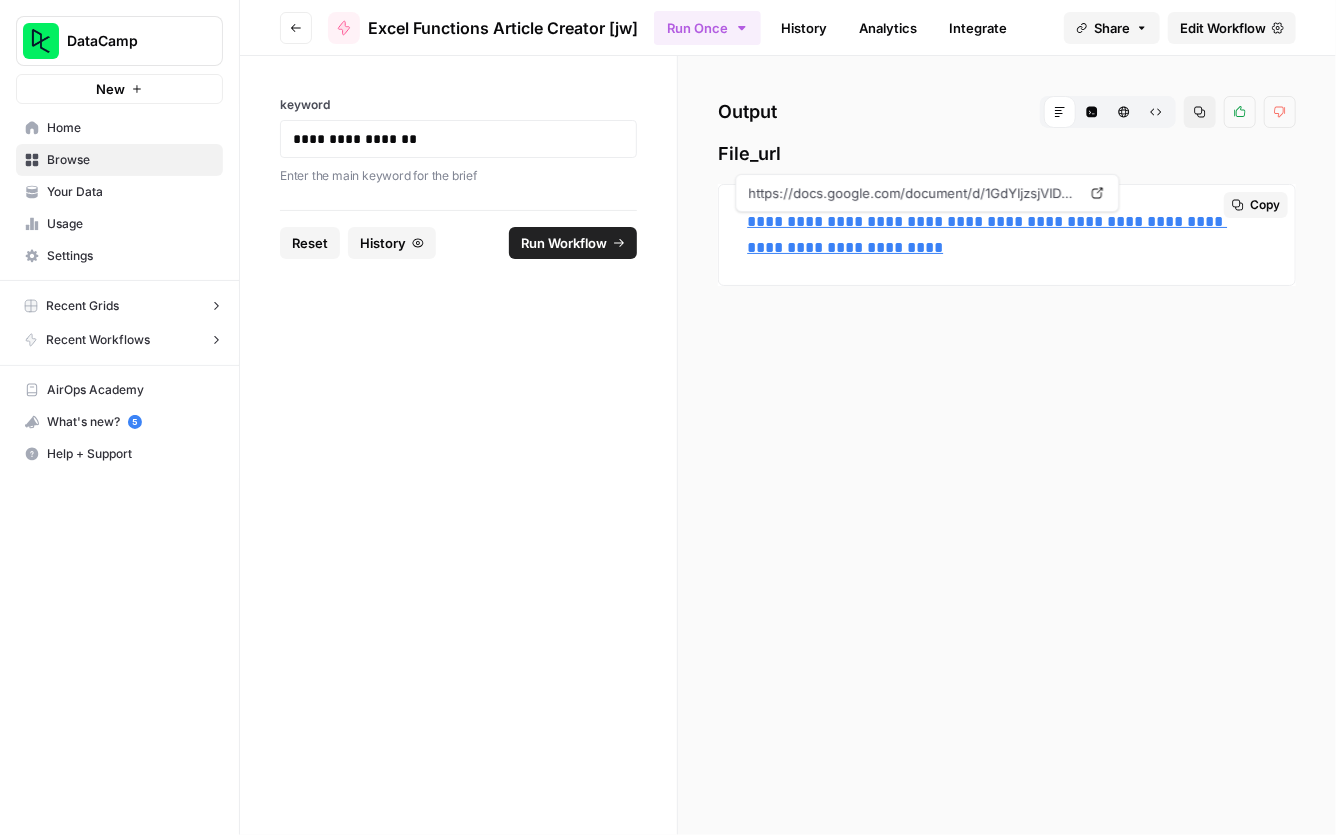 click on "**********" at bounding box center (987, 234) 